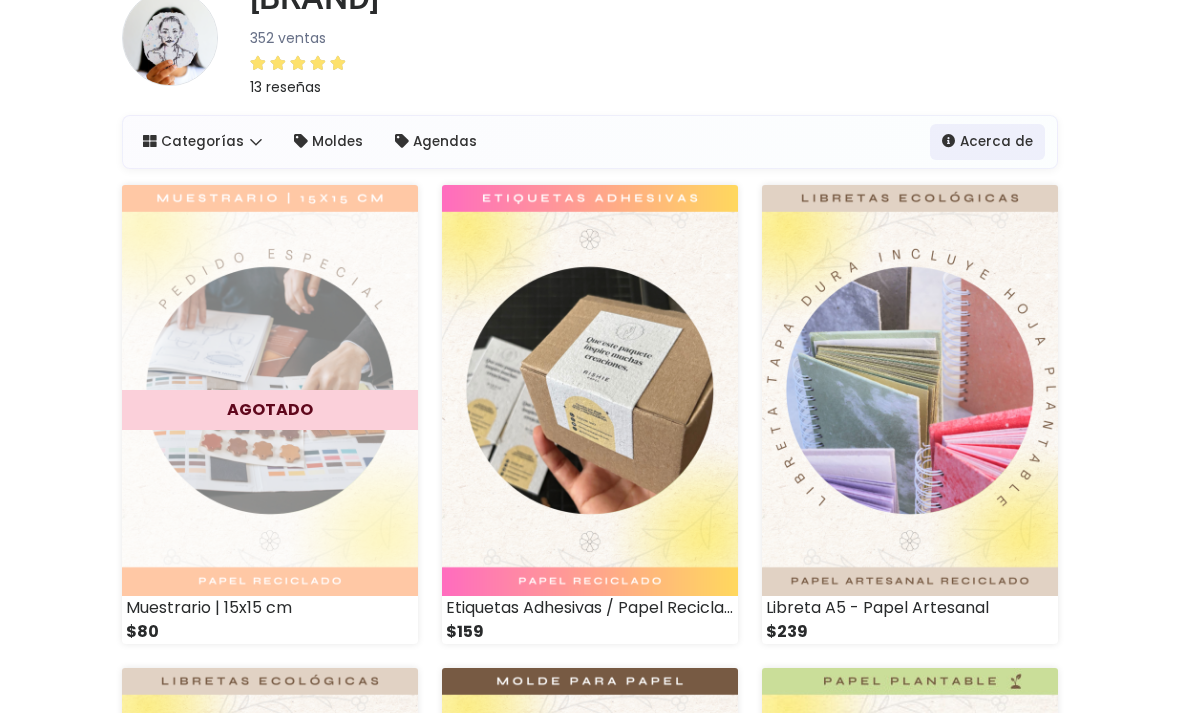 scroll, scrollTop: 0, scrollLeft: 0, axis: both 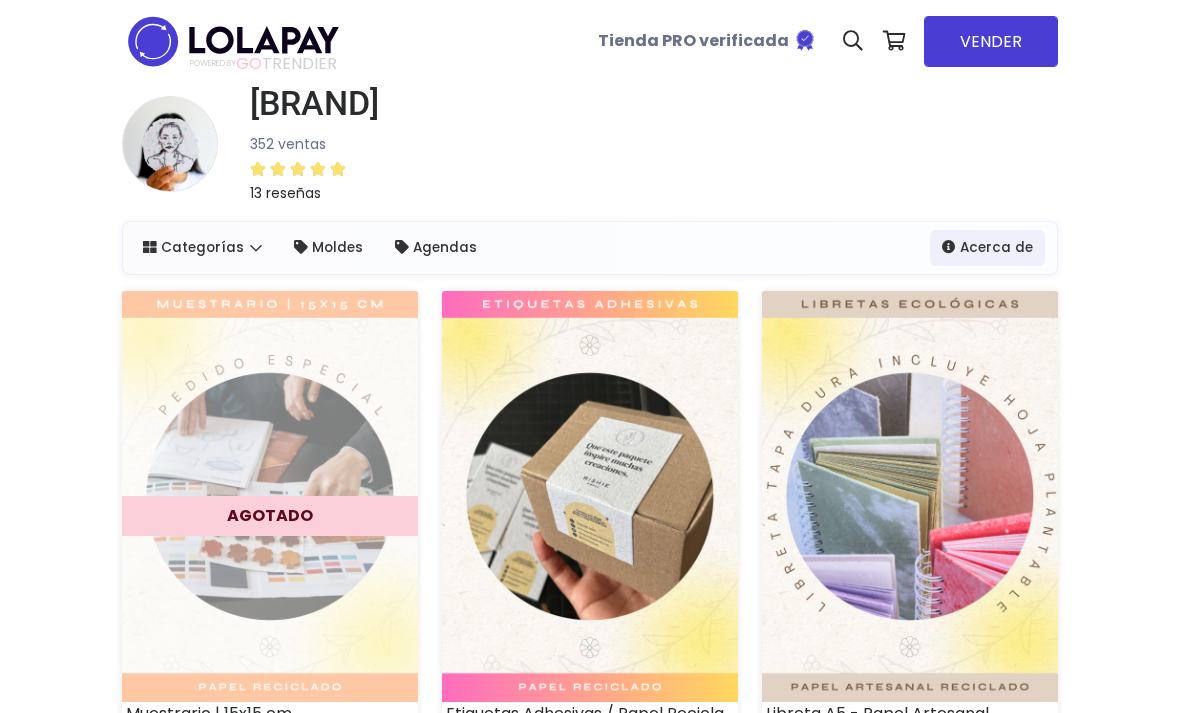 click at bounding box center (843, 92) 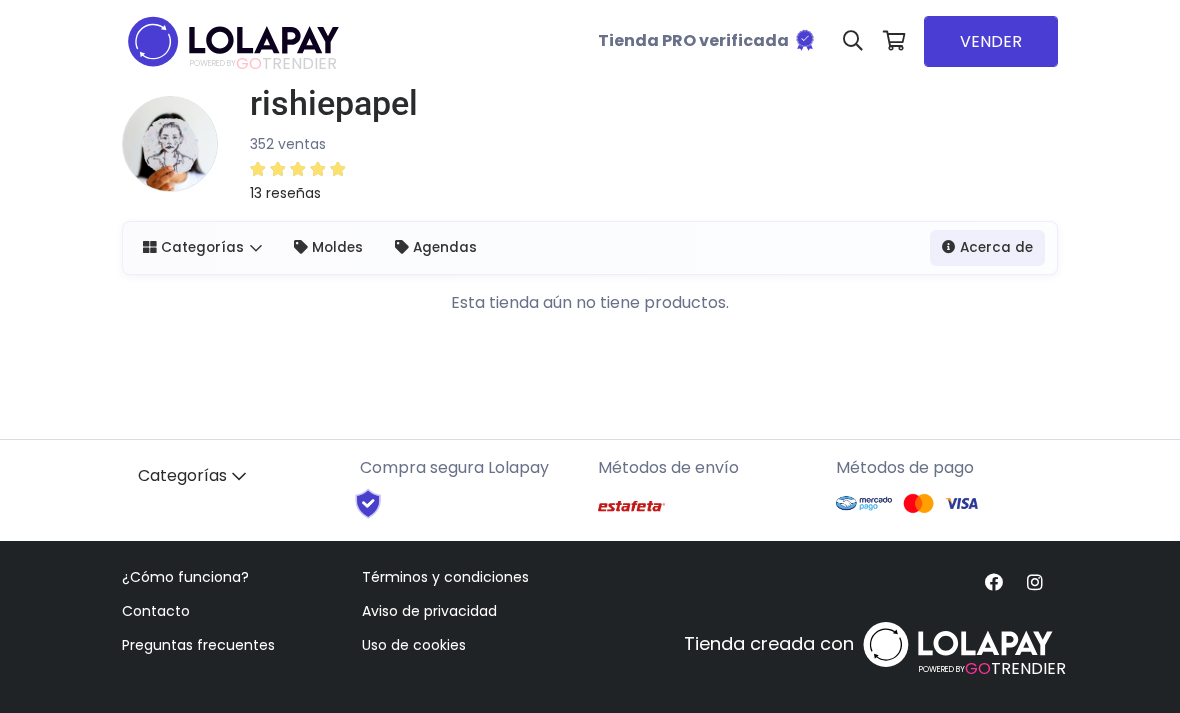 scroll, scrollTop: 0, scrollLeft: 0, axis: both 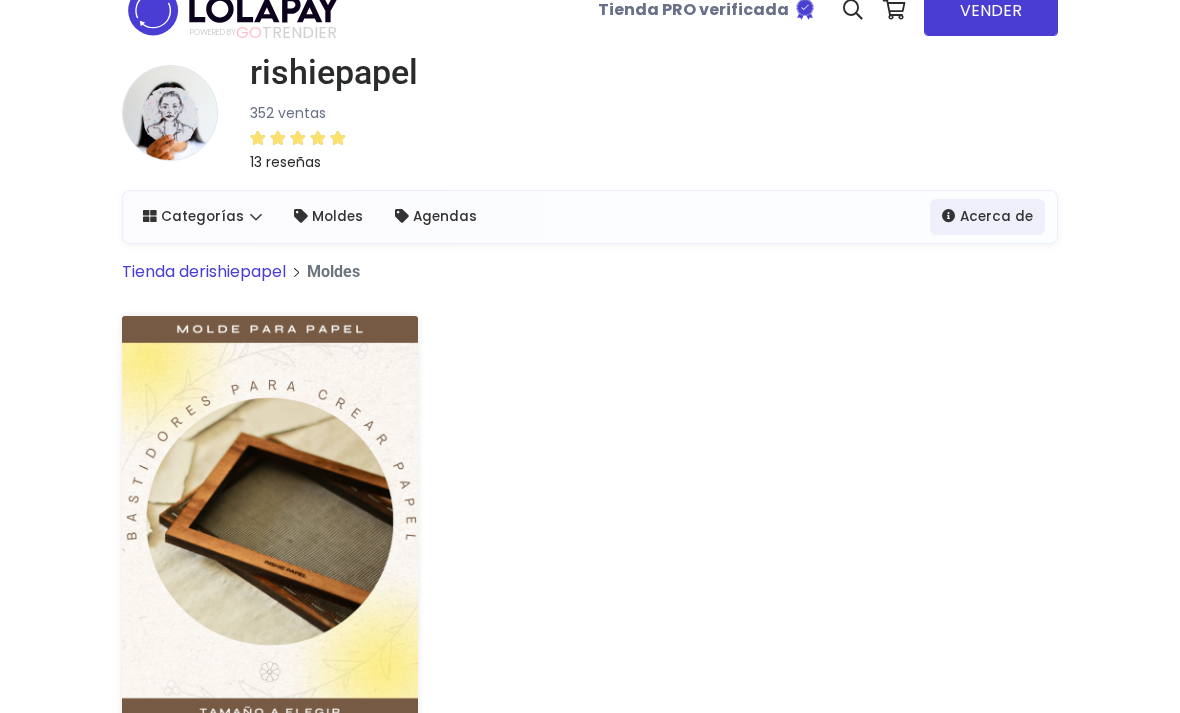 click at bounding box center (270, 521) 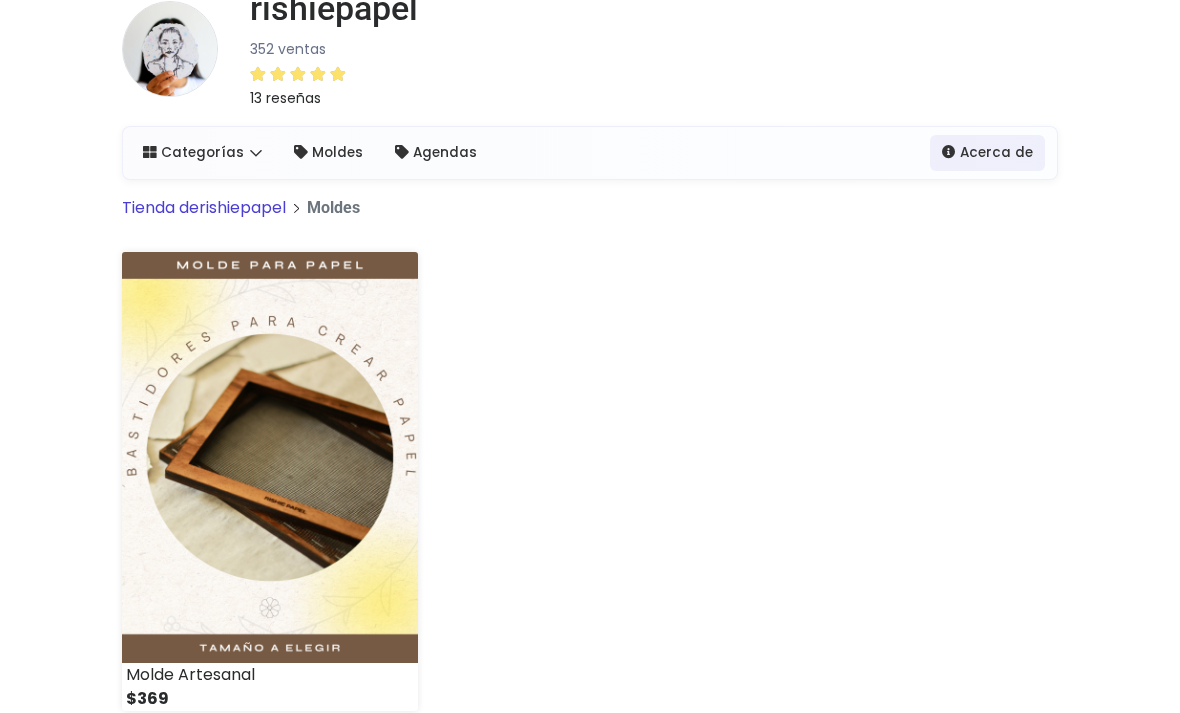click on "Categorías" at bounding box center (202, 153) 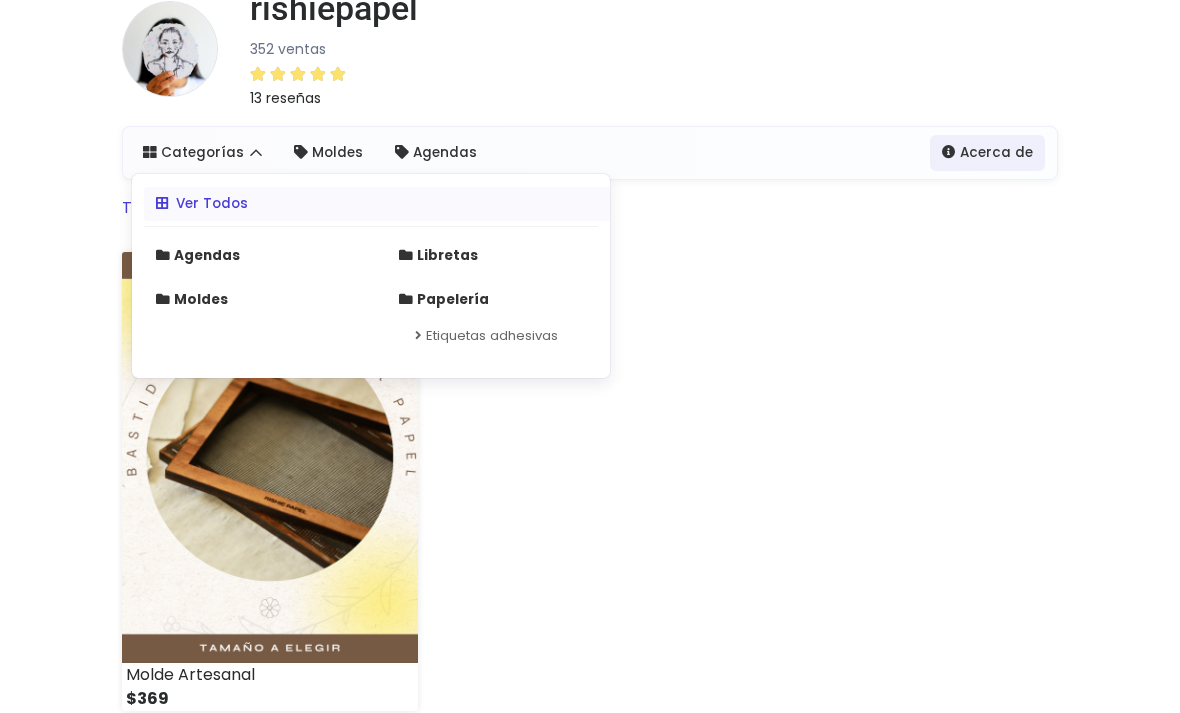 click on "Molde Artesanal
$369" at bounding box center (590, 493) 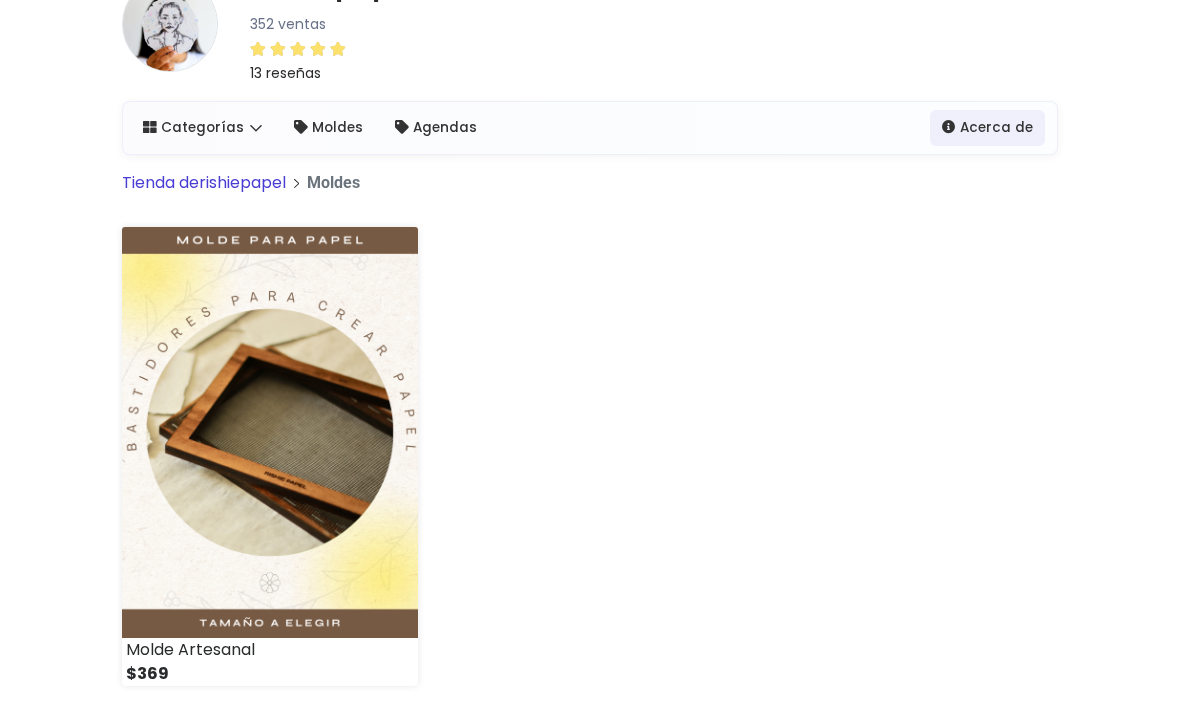 scroll, scrollTop: 0, scrollLeft: 0, axis: both 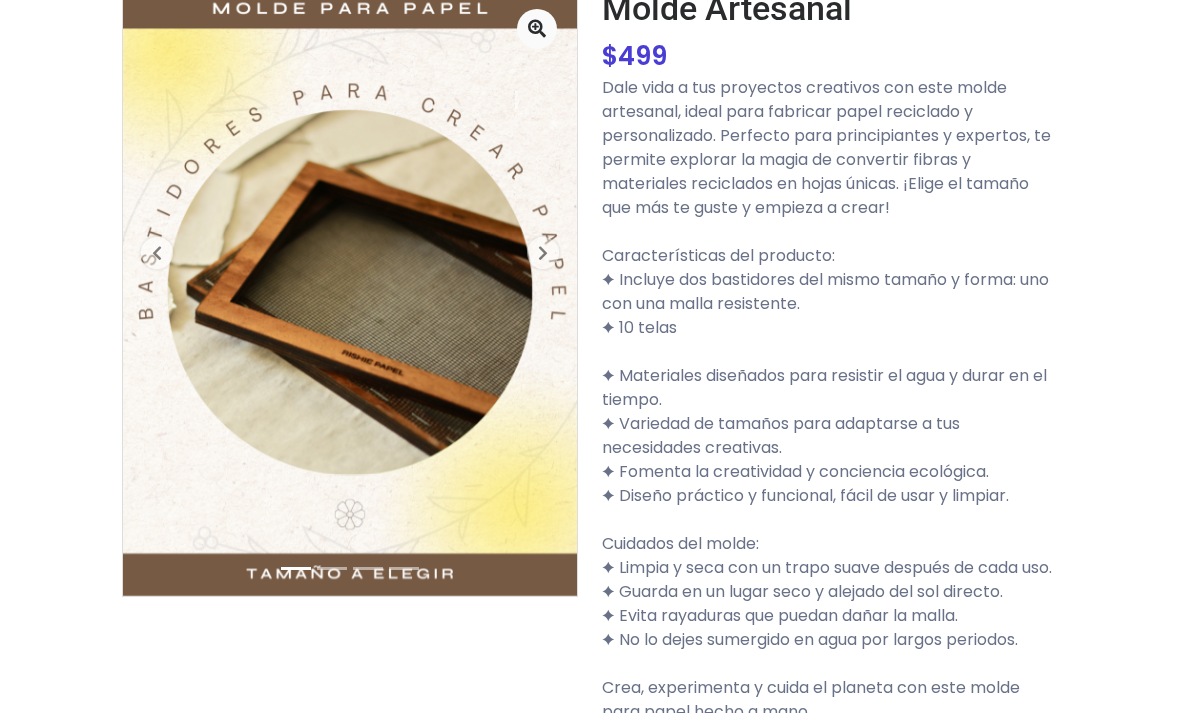 click at bounding box center [350, 292] 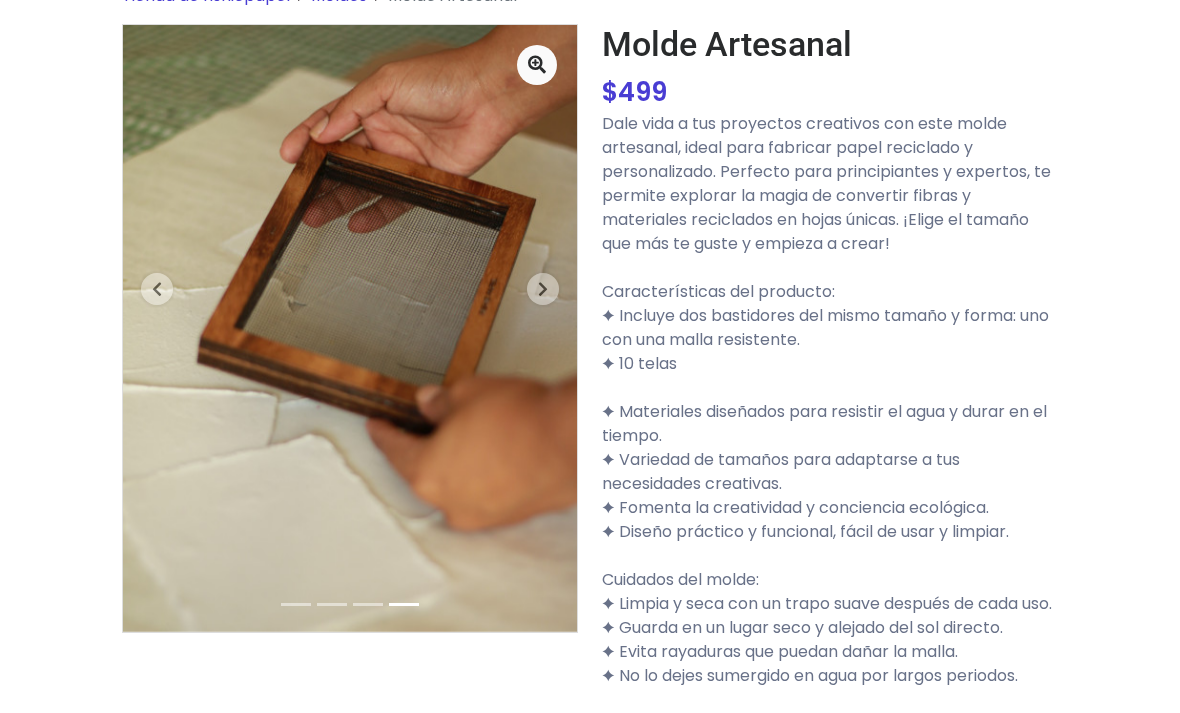 scroll, scrollTop: 117, scrollLeft: 0, axis: vertical 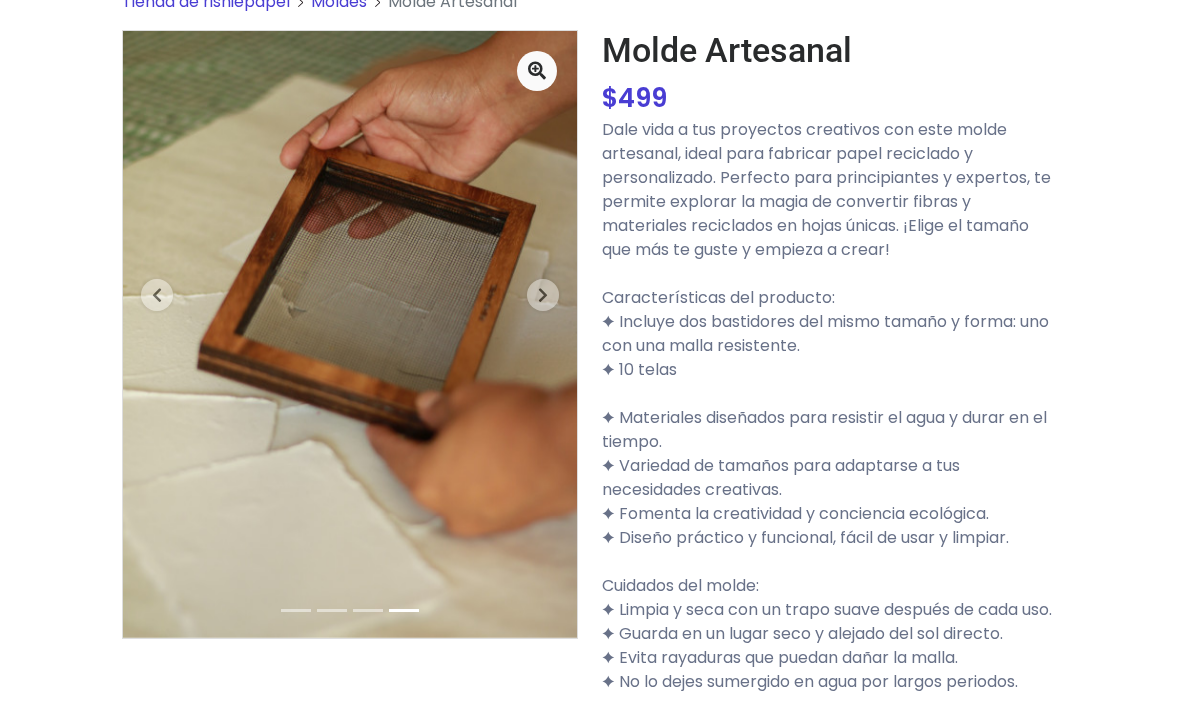 click on "Next" at bounding box center (543, 294) 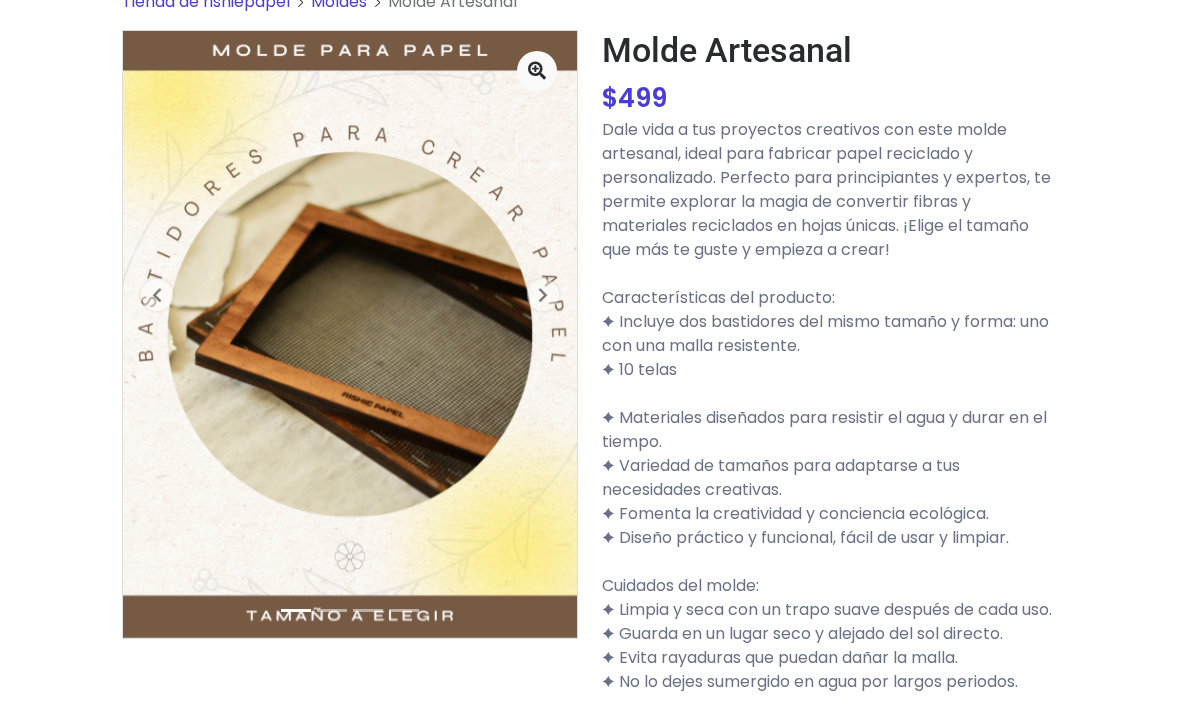 click at bounding box center (543, 295) 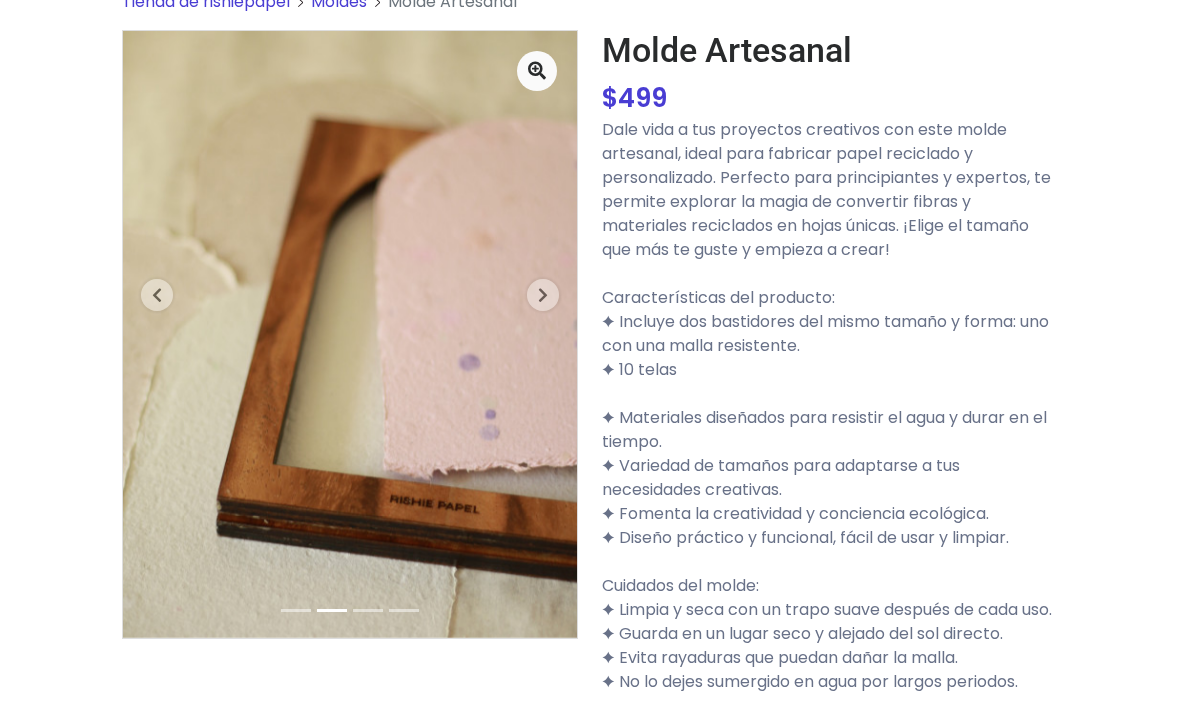 click at bounding box center [543, 295] 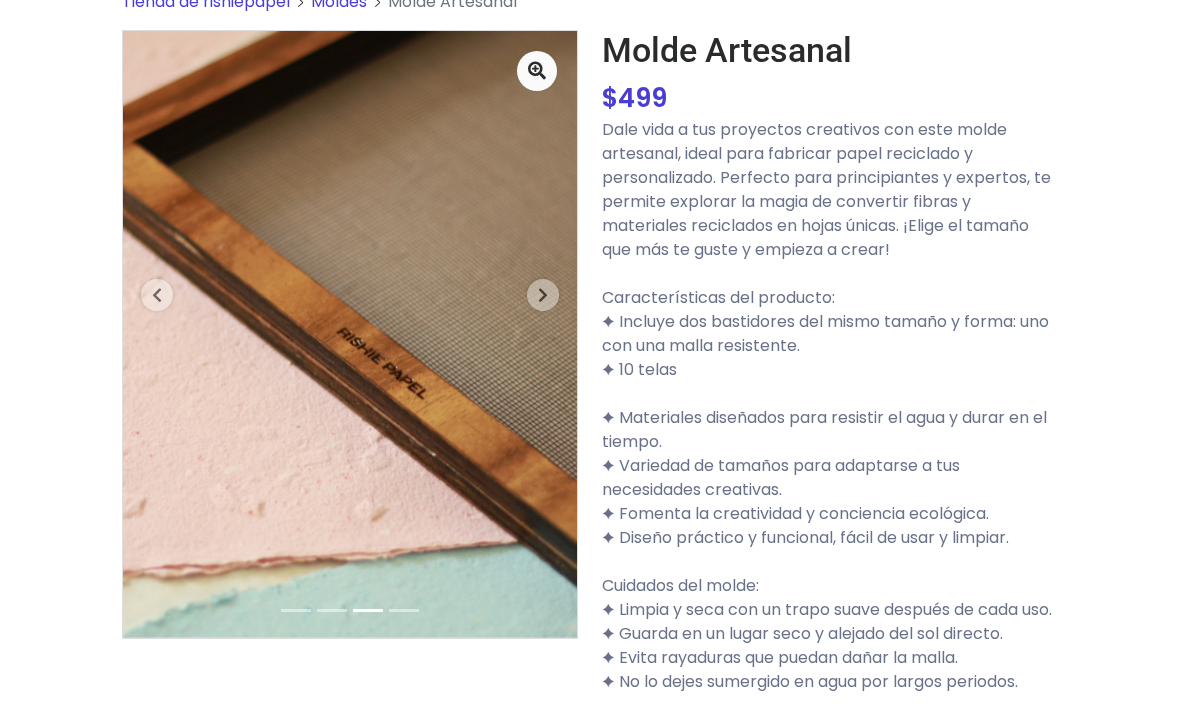 click at bounding box center [543, 295] 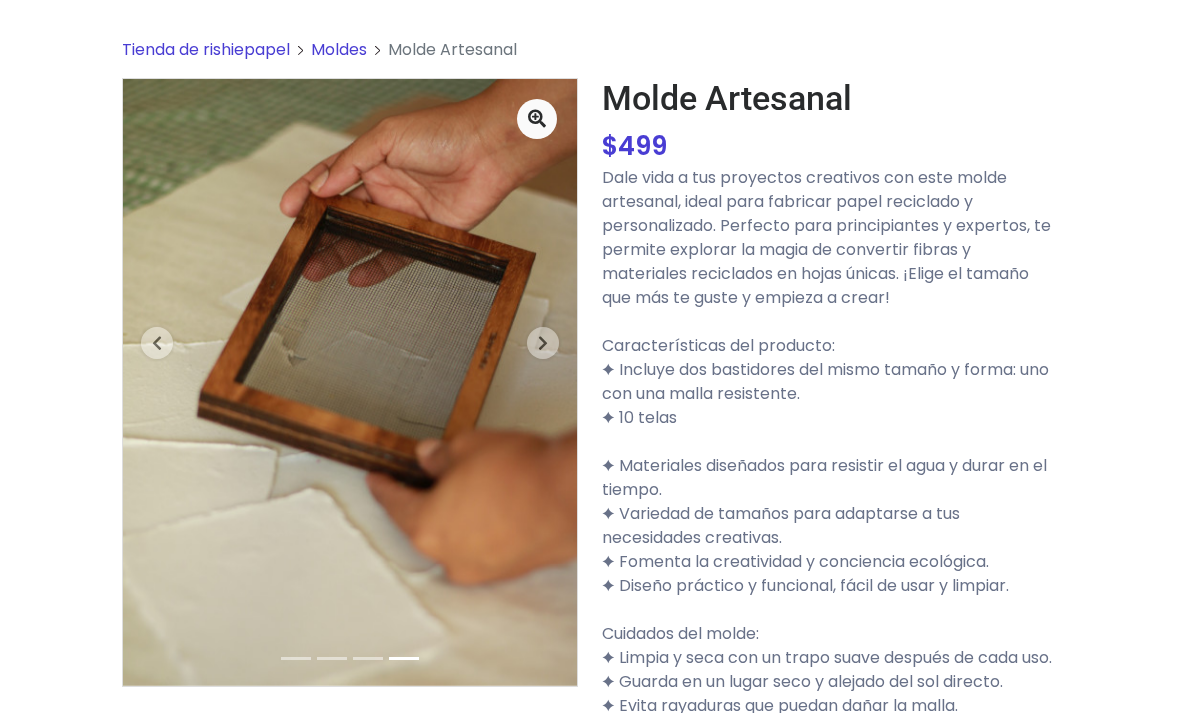 scroll, scrollTop: 0, scrollLeft: 0, axis: both 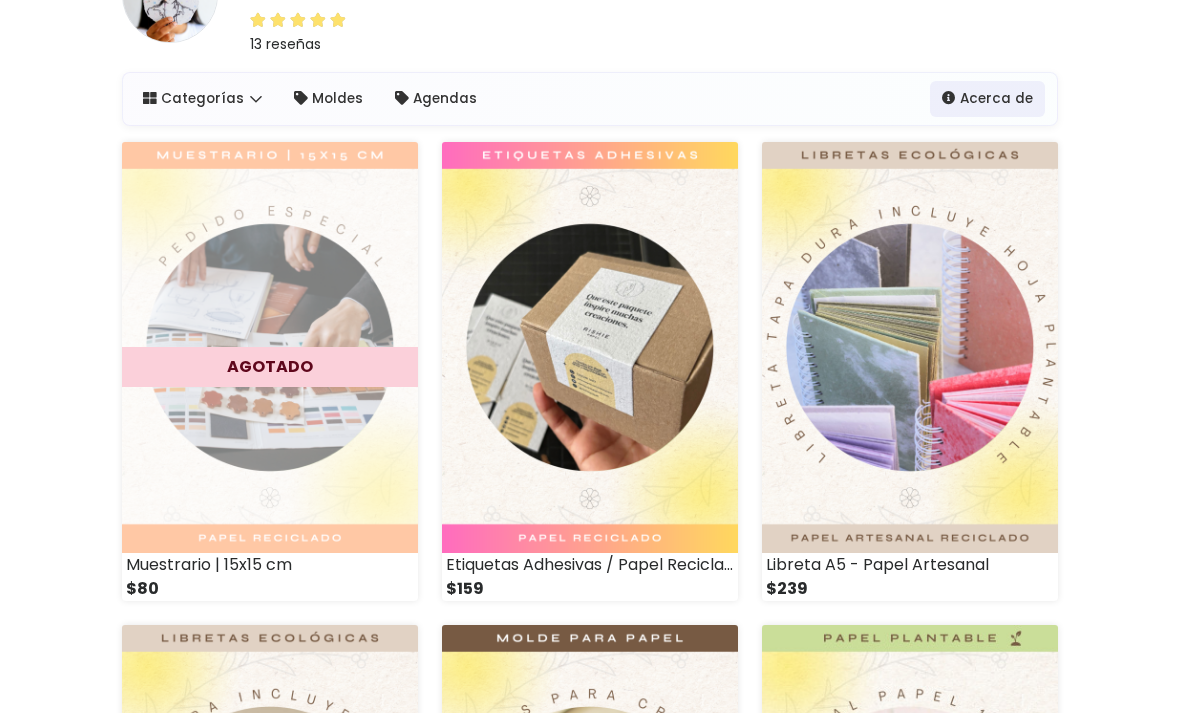 click at bounding box center (270, 347) 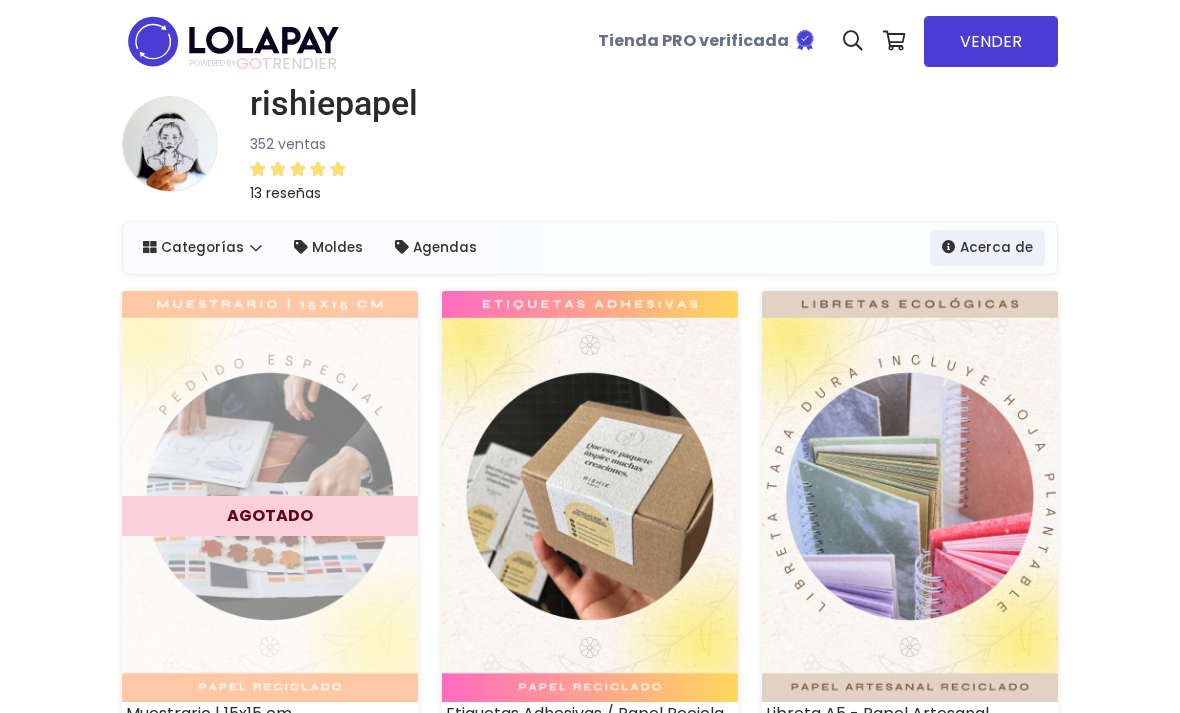 scroll, scrollTop: 213, scrollLeft: 0, axis: vertical 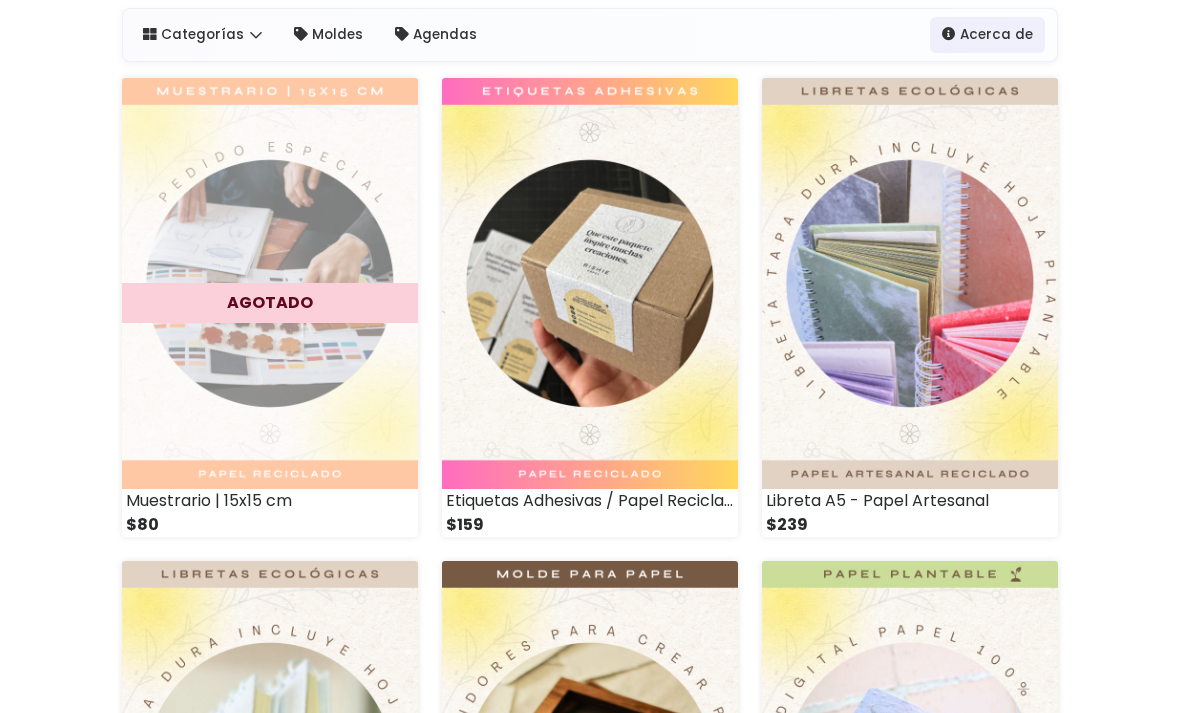 click at bounding box center (590, 283) 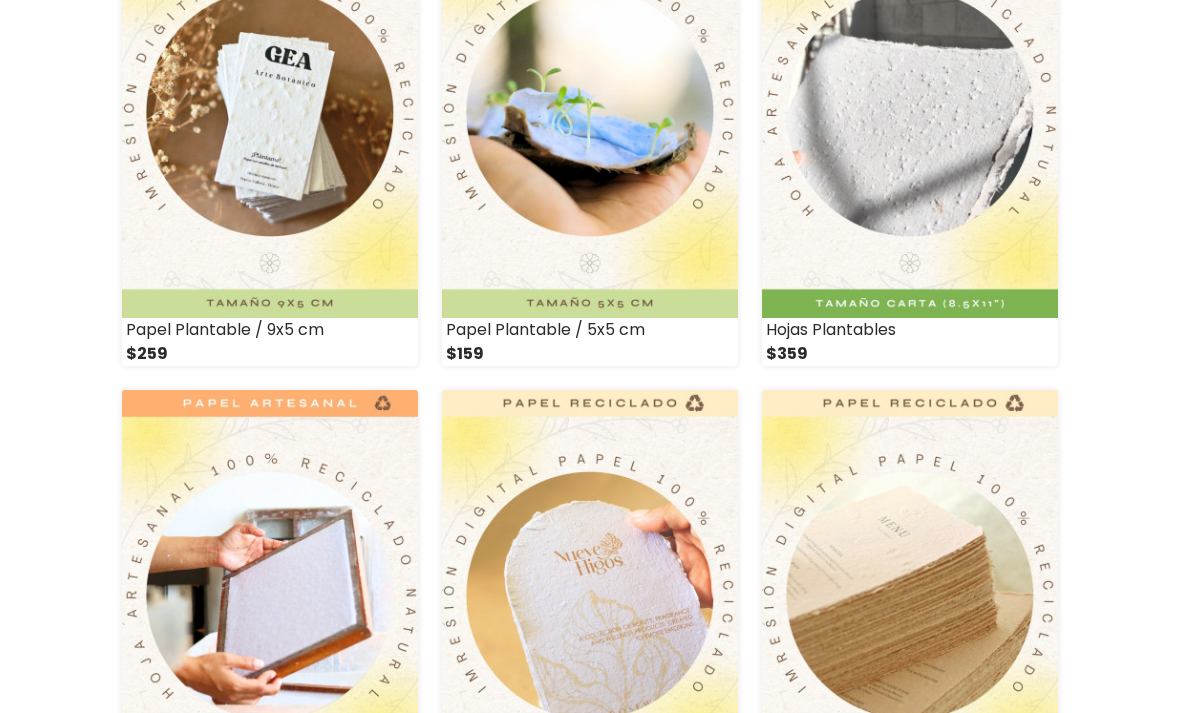 scroll, scrollTop: 1836, scrollLeft: 0, axis: vertical 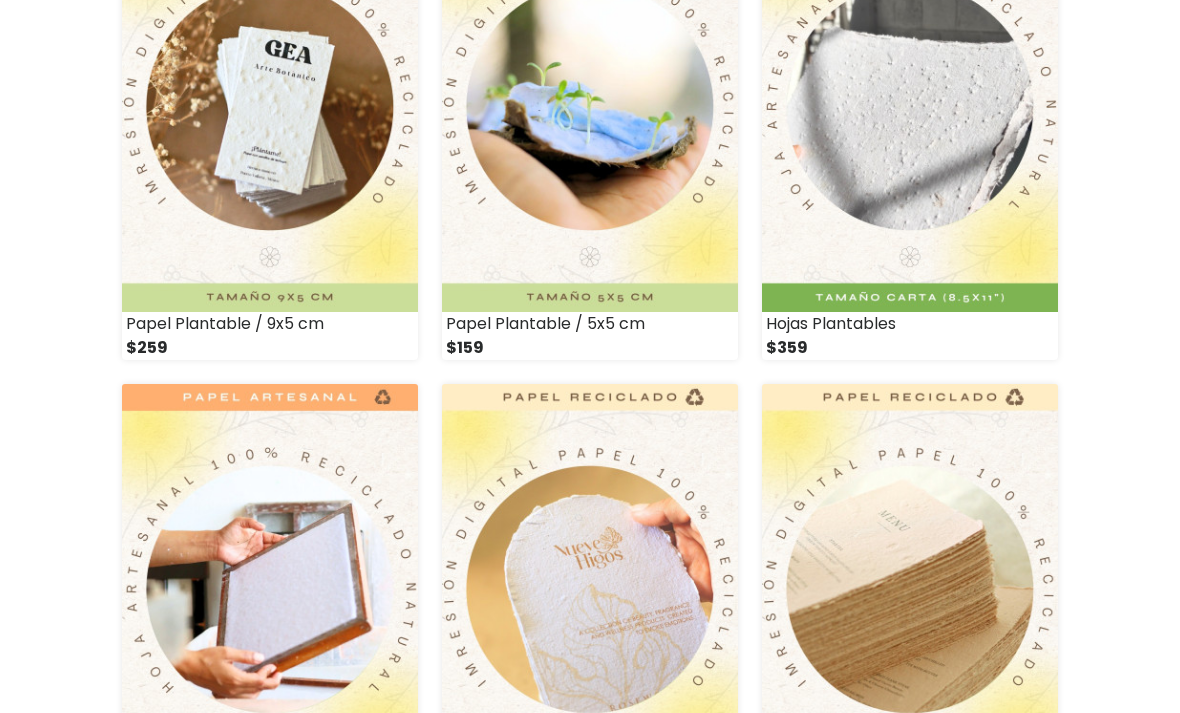 click at bounding box center [270, 590] 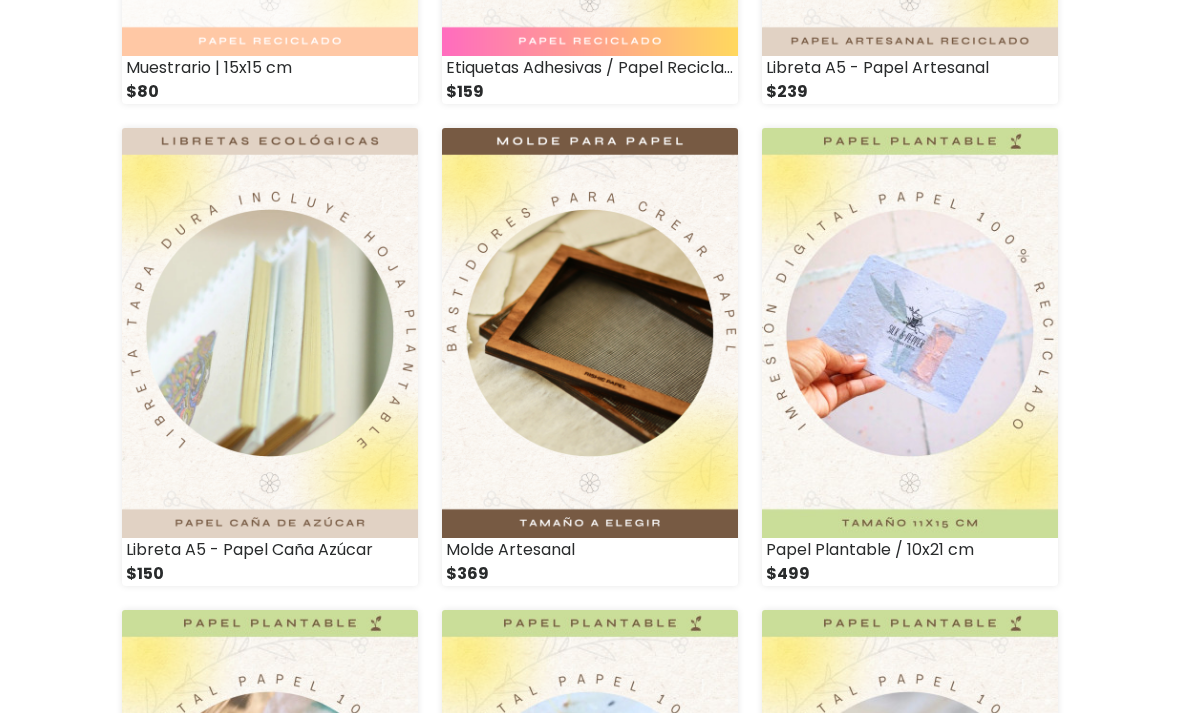 scroll, scrollTop: 646, scrollLeft: 0, axis: vertical 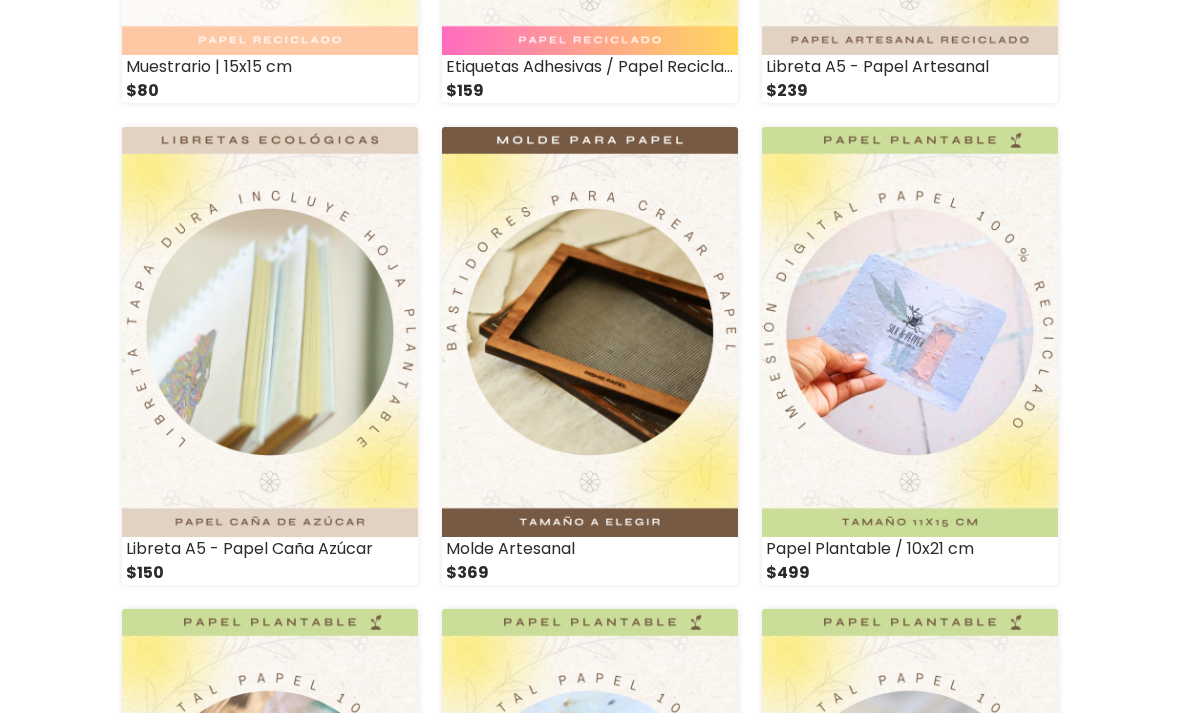 click at bounding box center (590, 333) 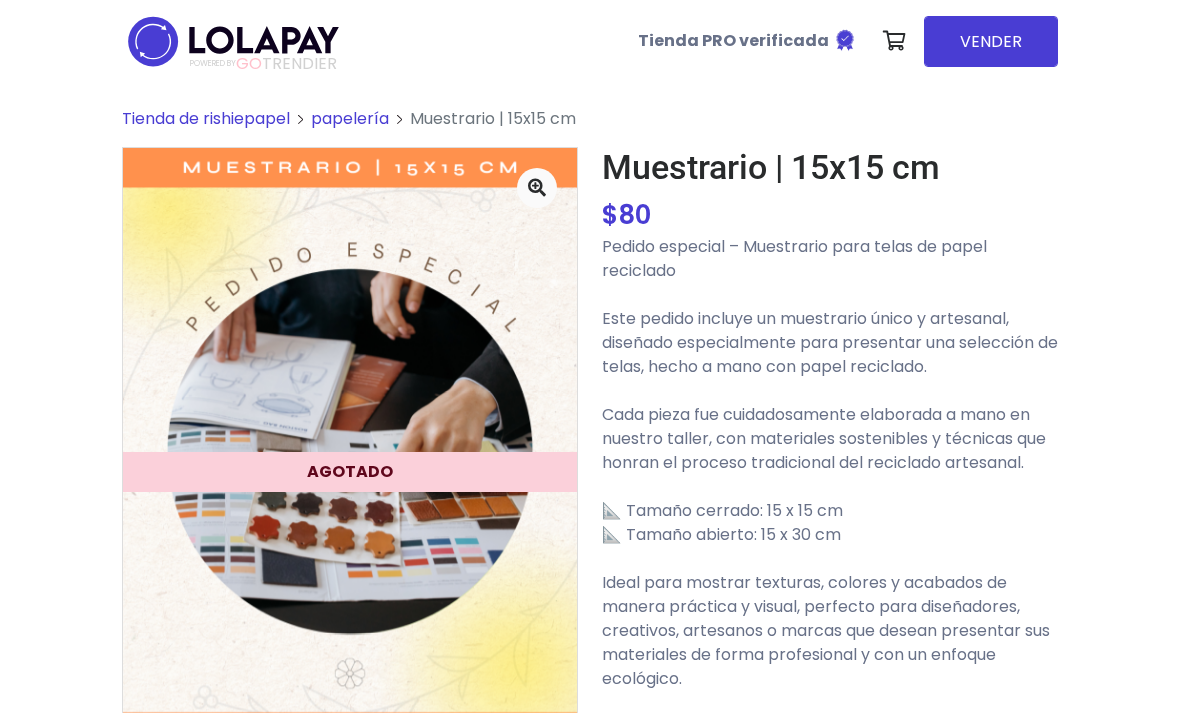 scroll, scrollTop: 0, scrollLeft: 0, axis: both 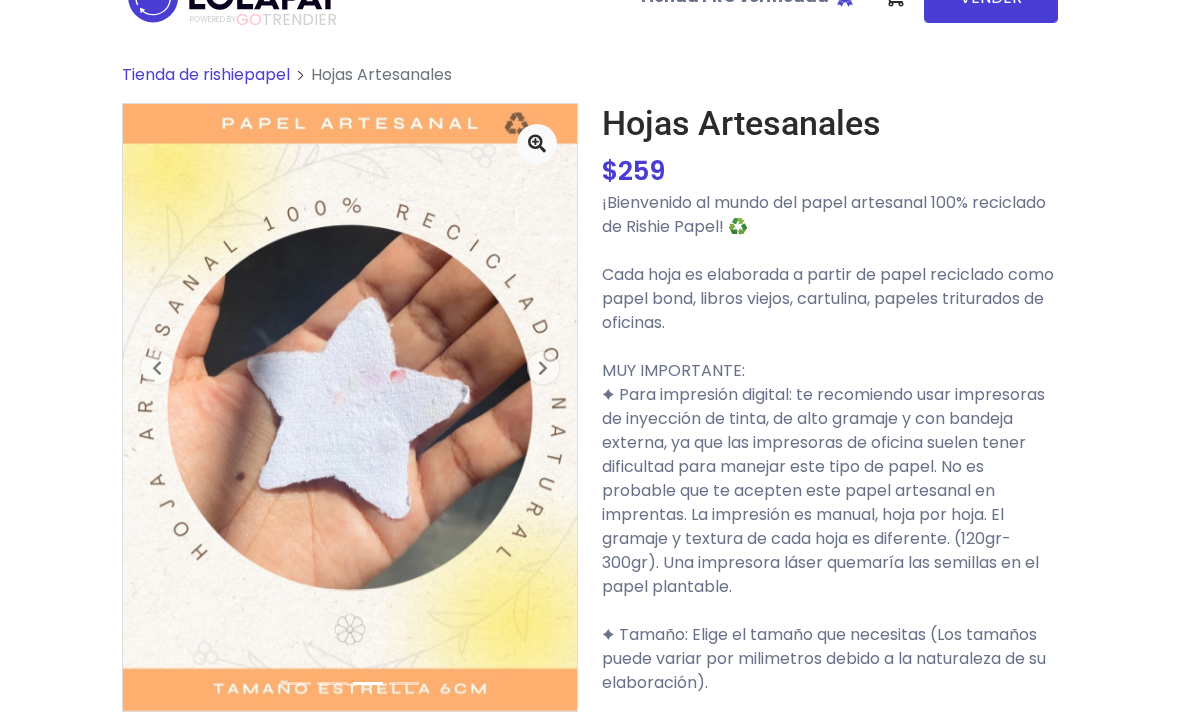 click at bounding box center (543, 368) 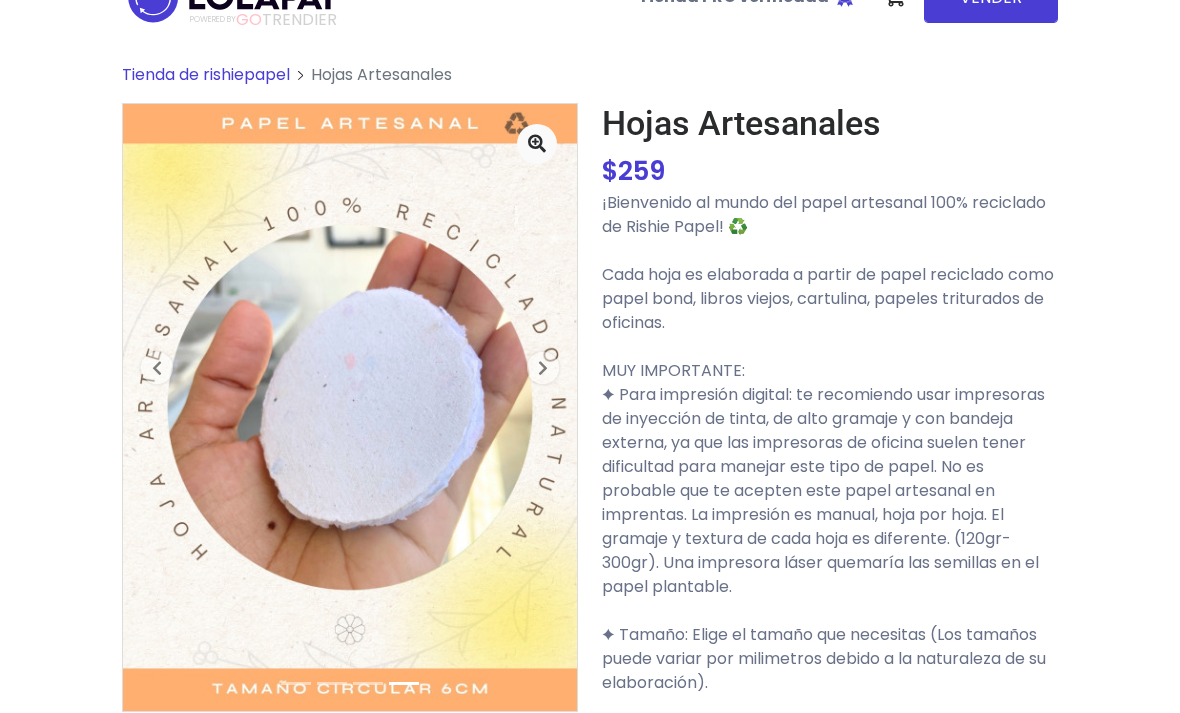 click at bounding box center (543, 368) 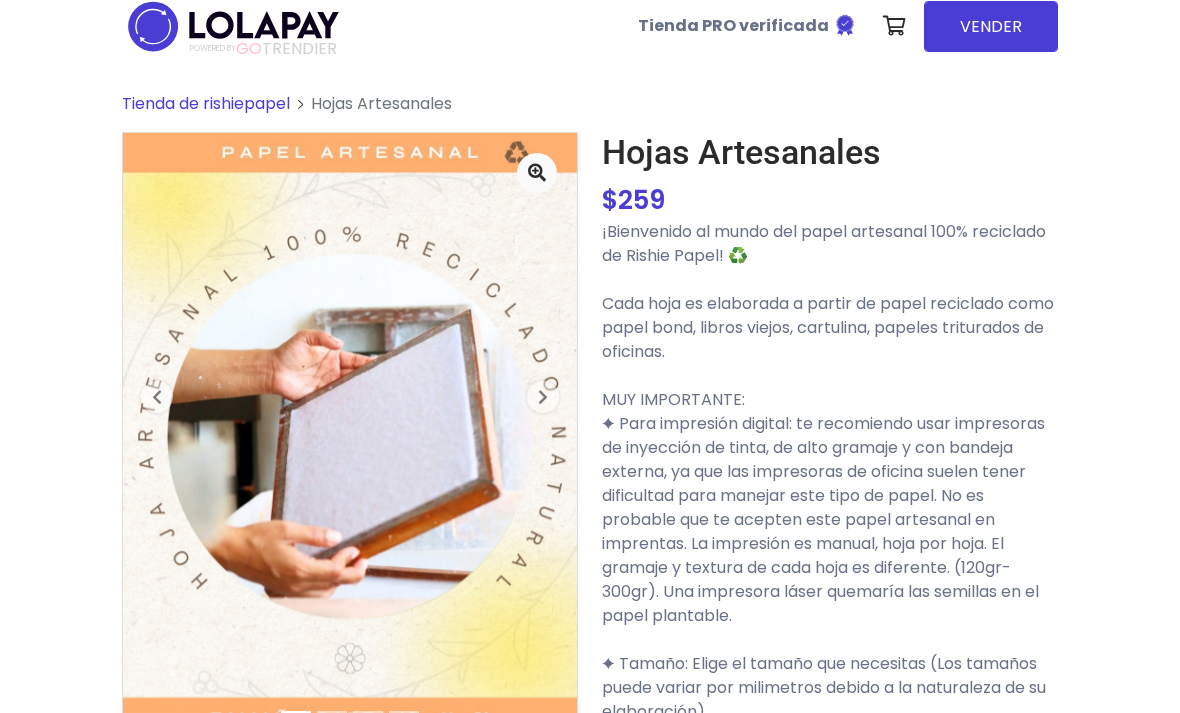 scroll, scrollTop: 0, scrollLeft: 0, axis: both 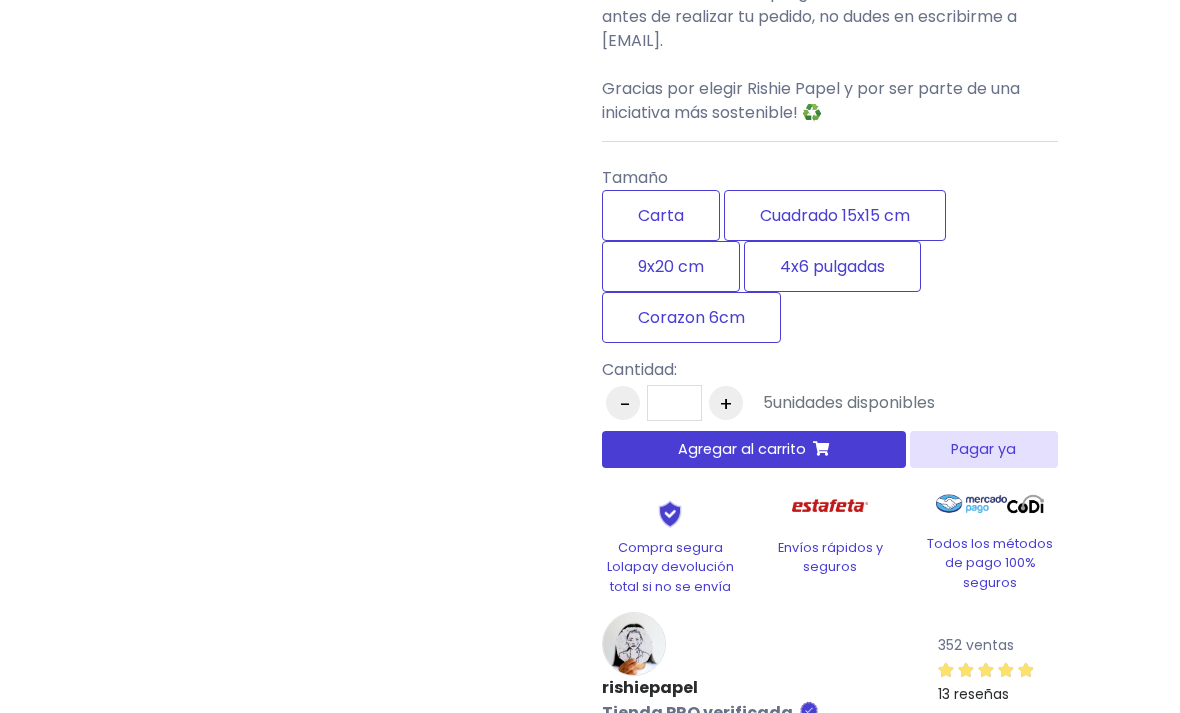 click on "Cuadrado 15x15 cm" at bounding box center (835, 216) 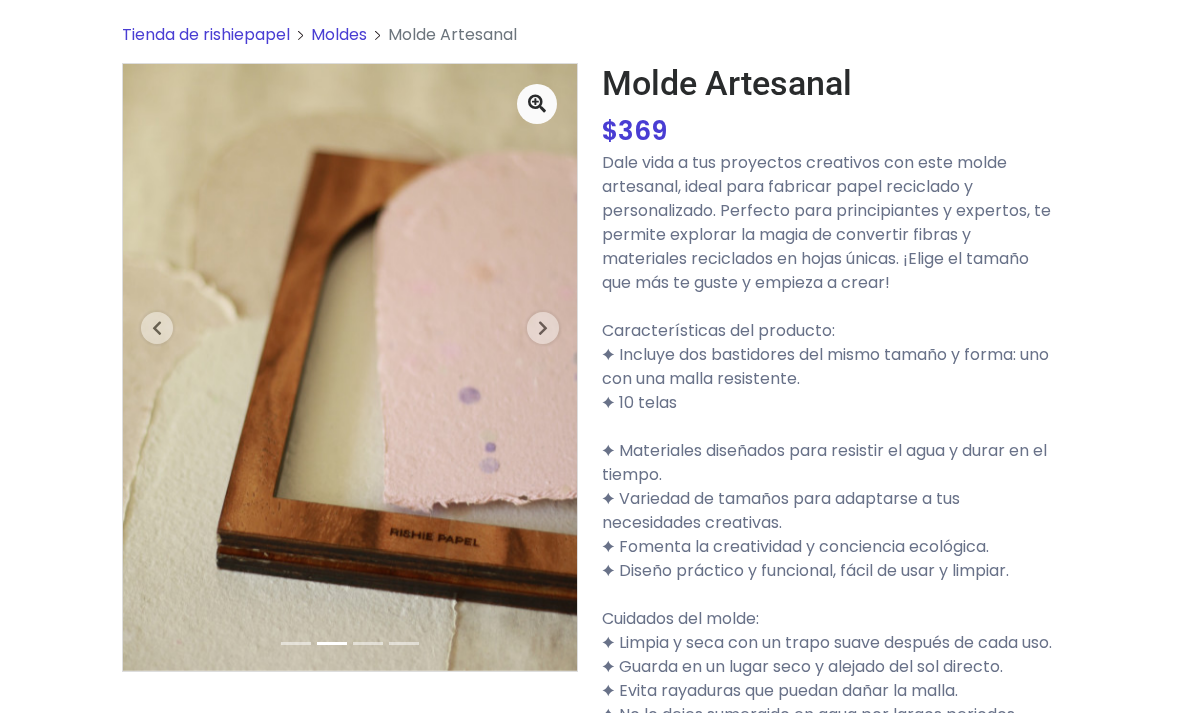 click at bounding box center [543, 329] 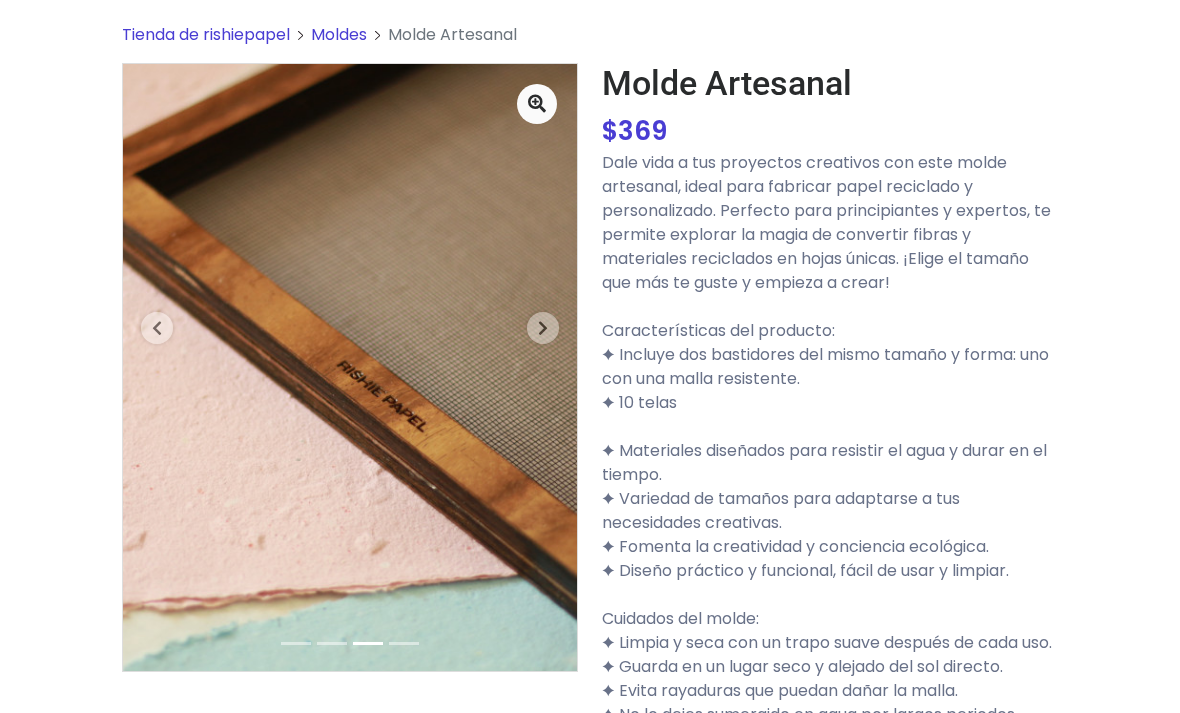 click at bounding box center (543, 328) 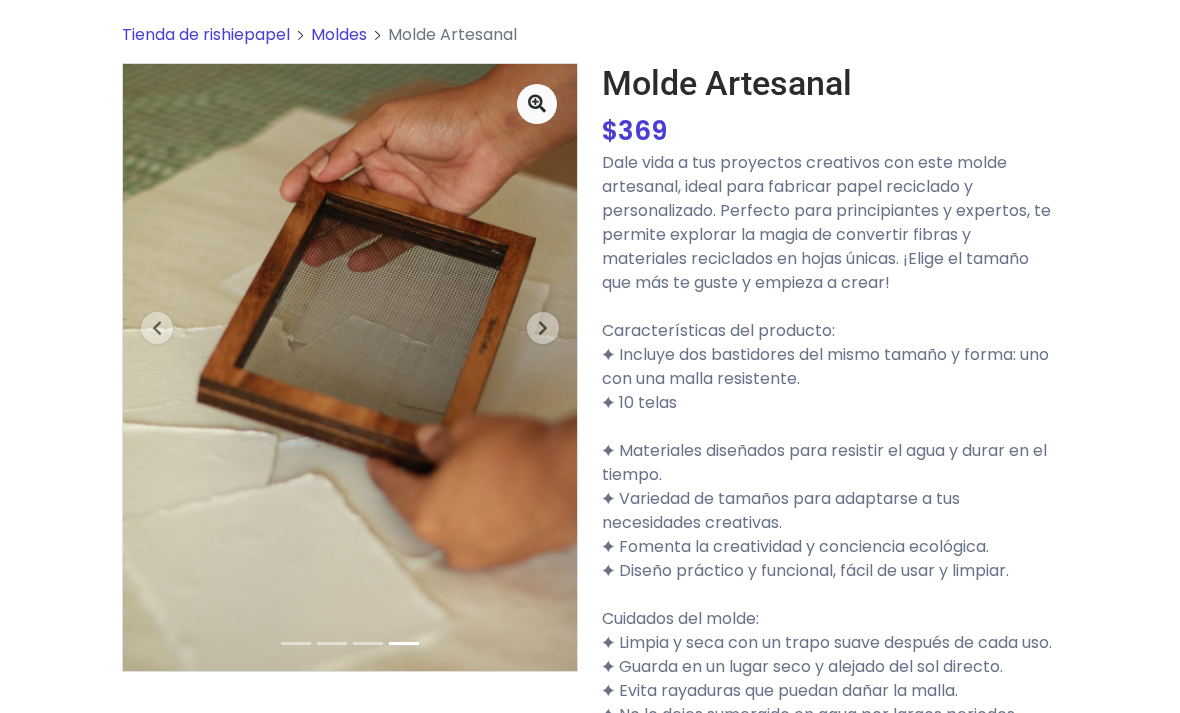 click at bounding box center [543, 328] 